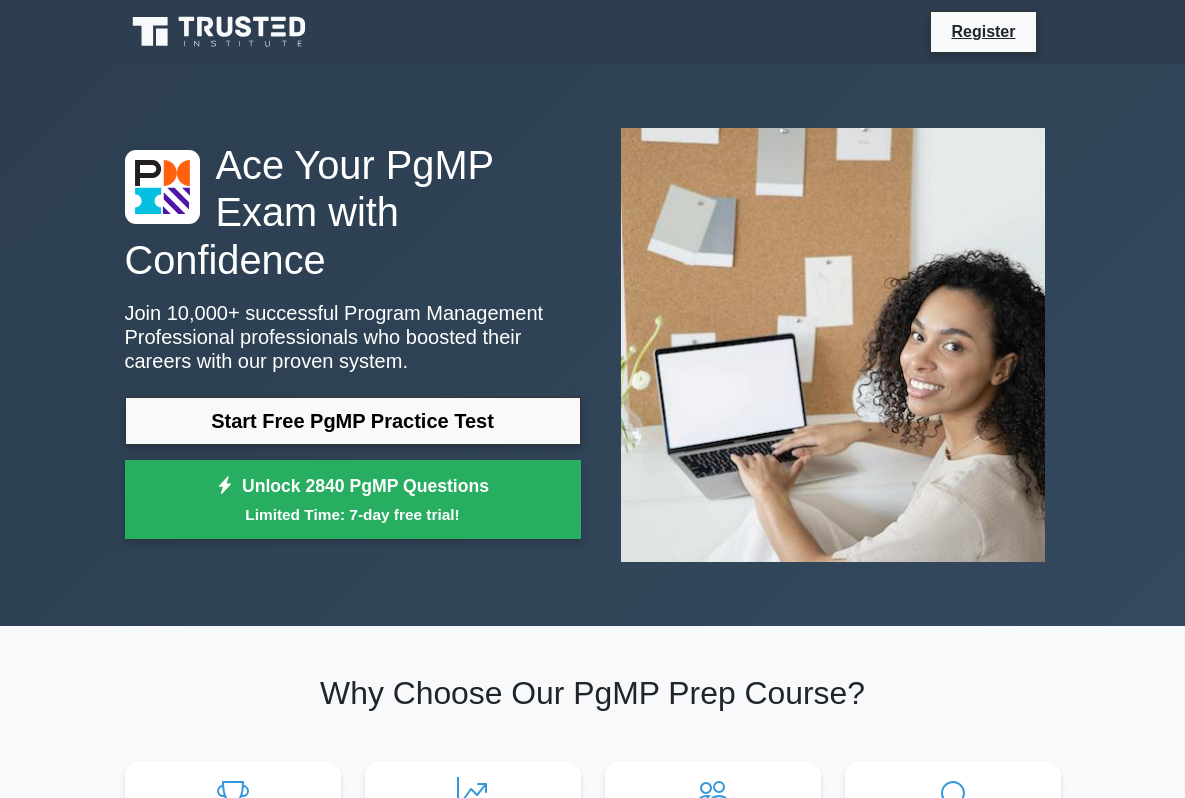 scroll, scrollTop: 2974, scrollLeft: 0, axis: vertical 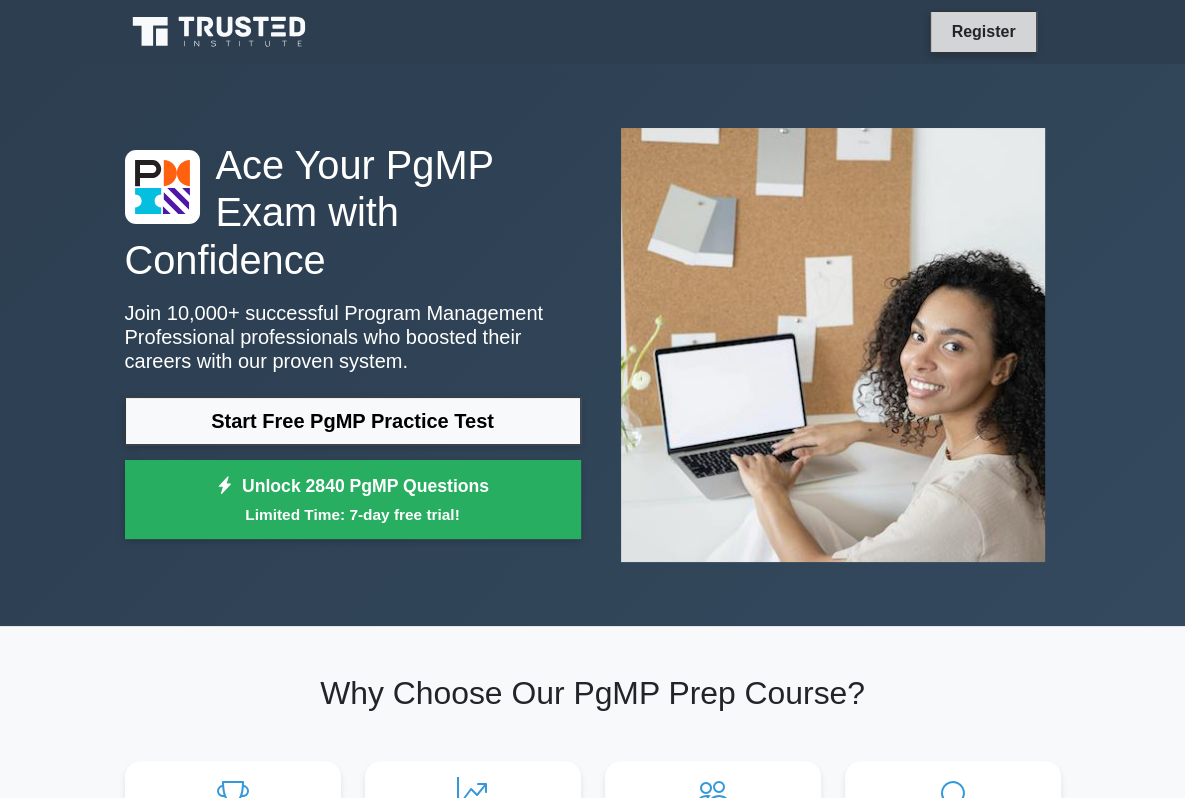 click on "Register" at bounding box center (983, 31) 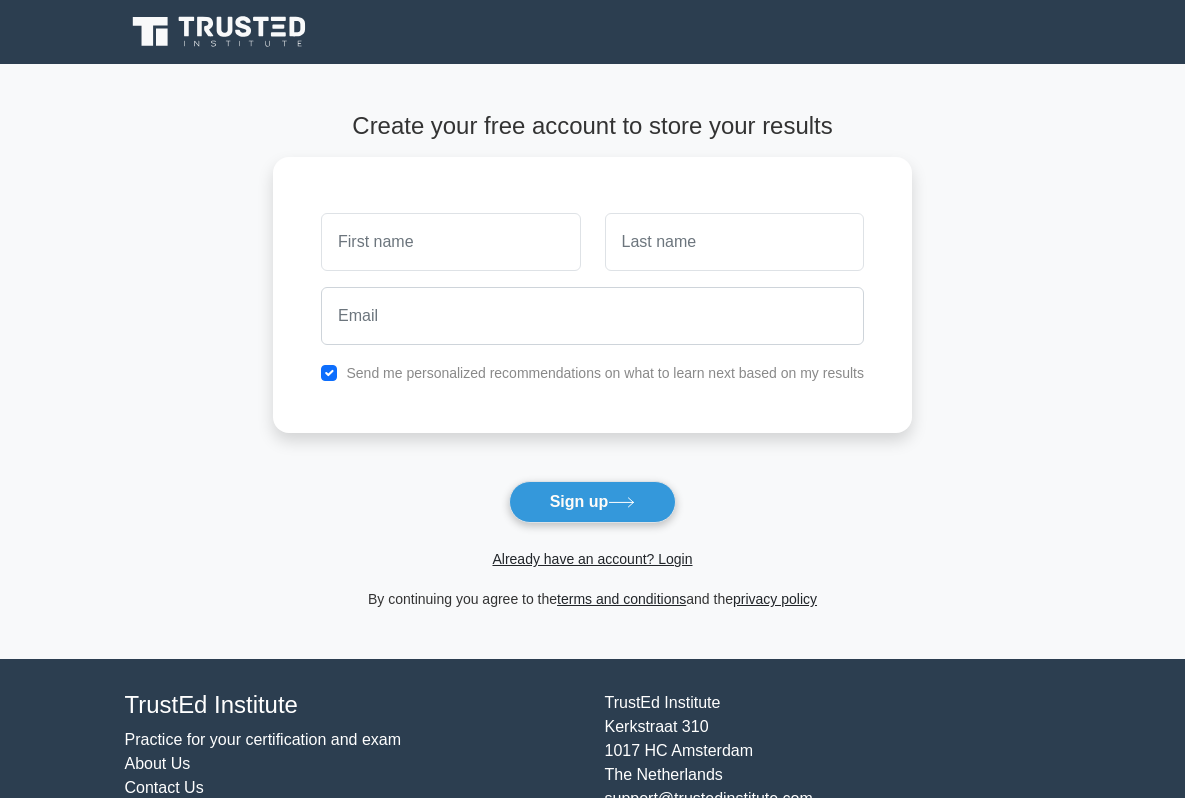 scroll, scrollTop: 0, scrollLeft: 0, axis: both 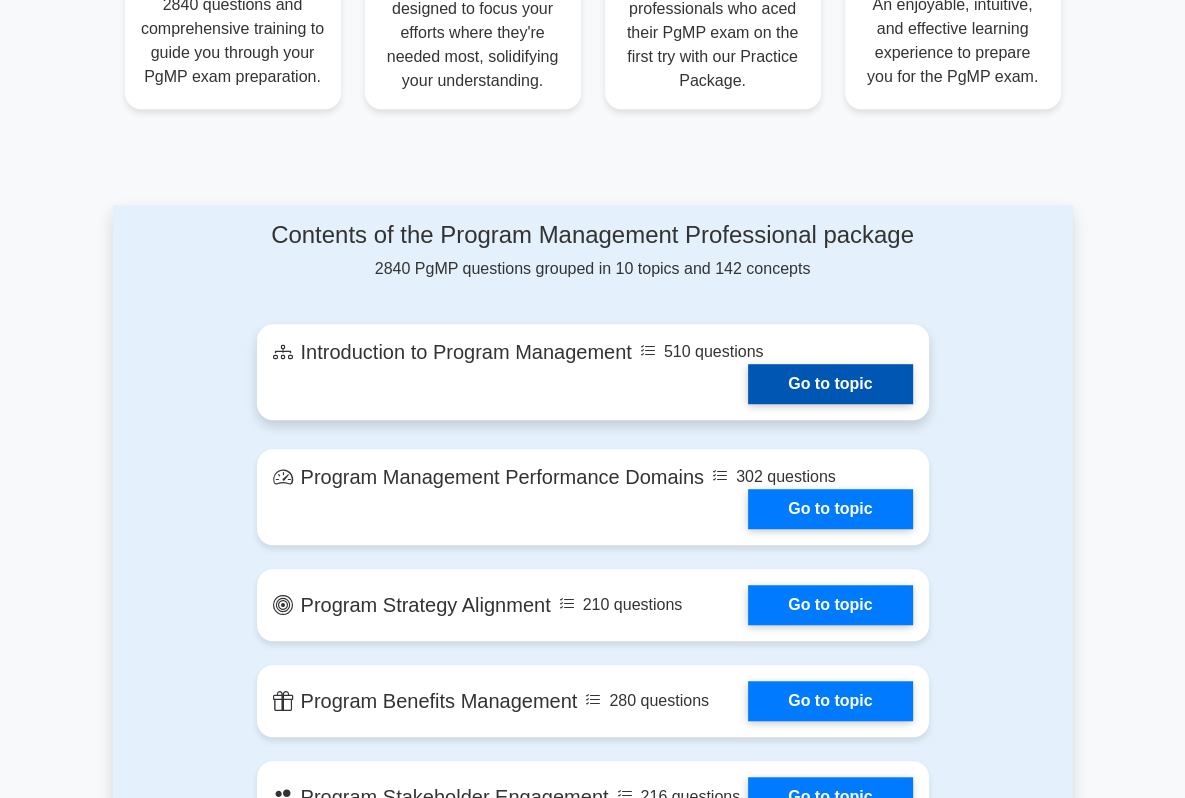 click on "Go to topic" at bounding box center (830, 384) 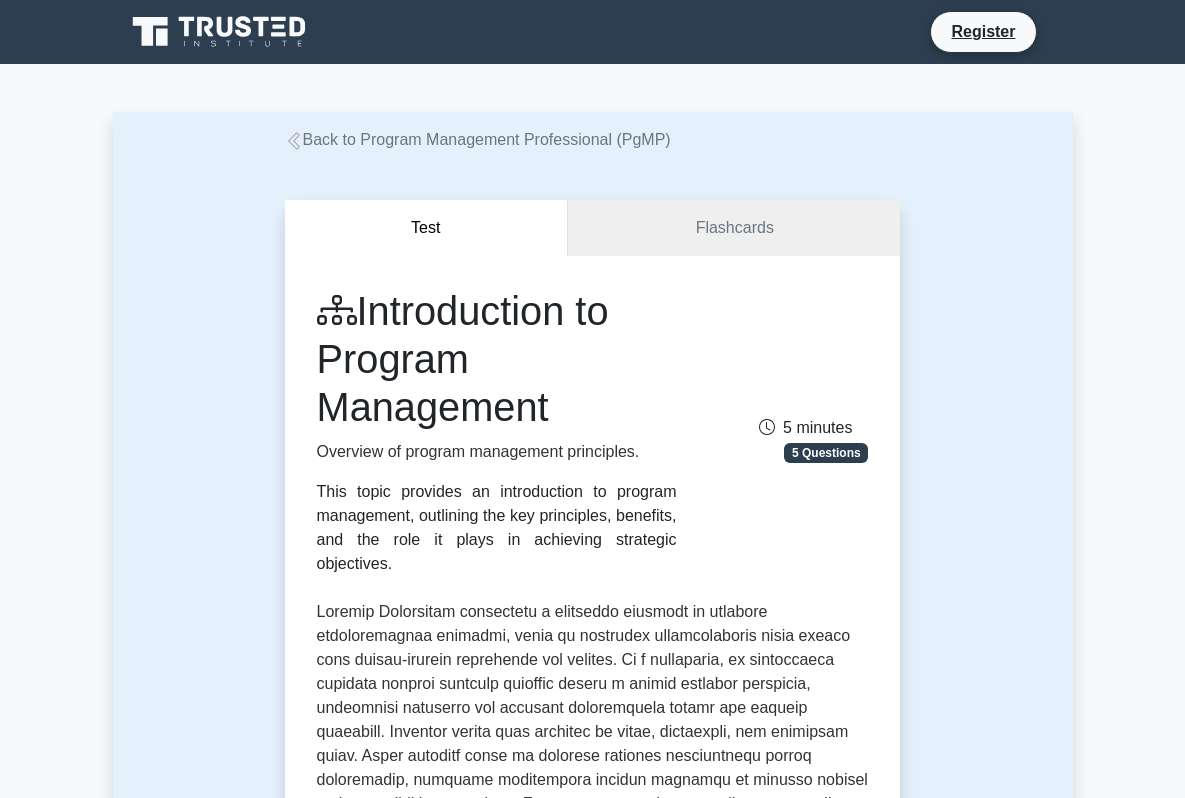 scroll, scrollTop: 0, scrollLeft: 0, axis: both 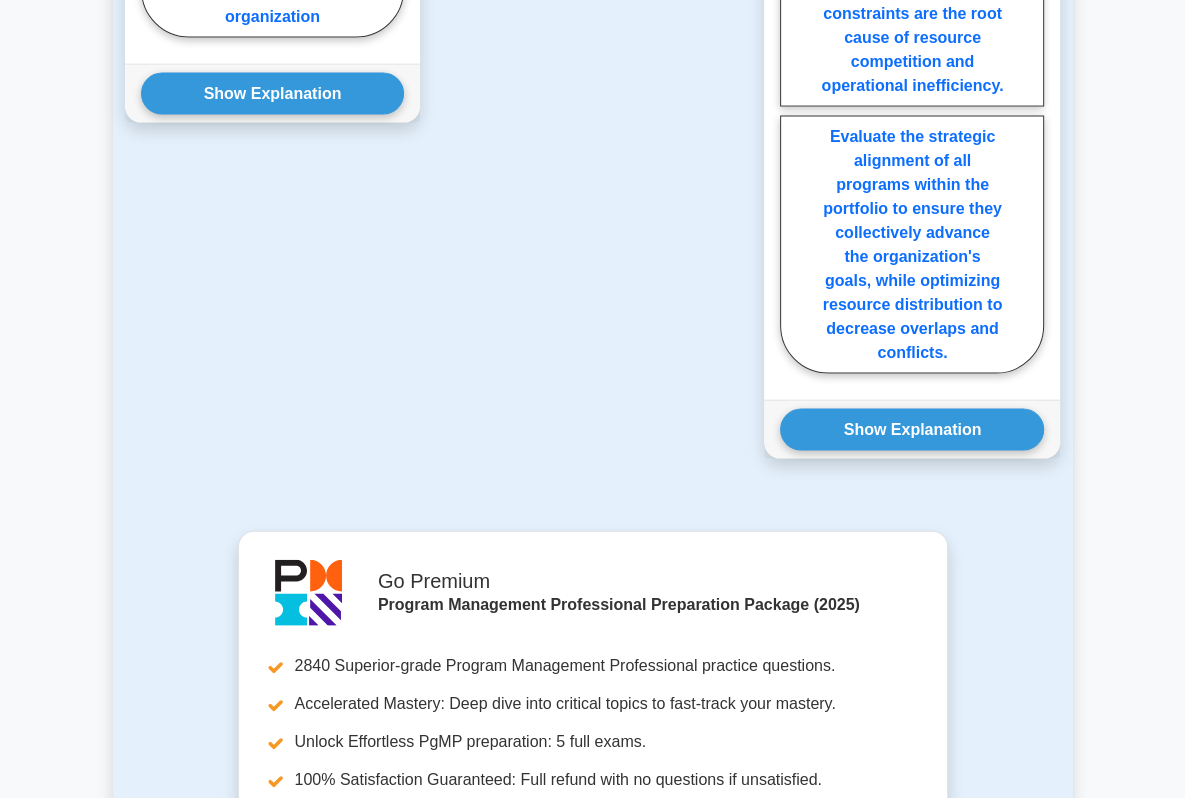 click on "Start 100 question test" at bounding box center (734, 1141) 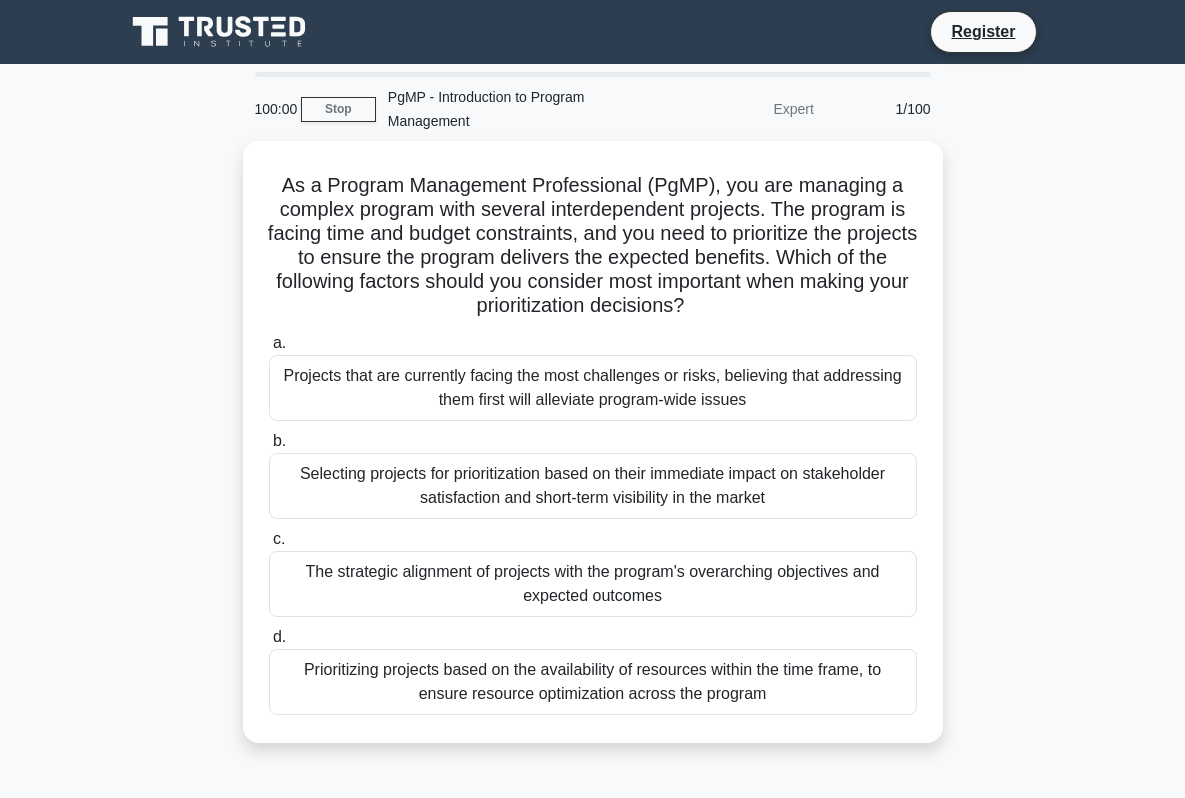 scroll, scrollTop: 0, scrollLeft: 0, axis: both 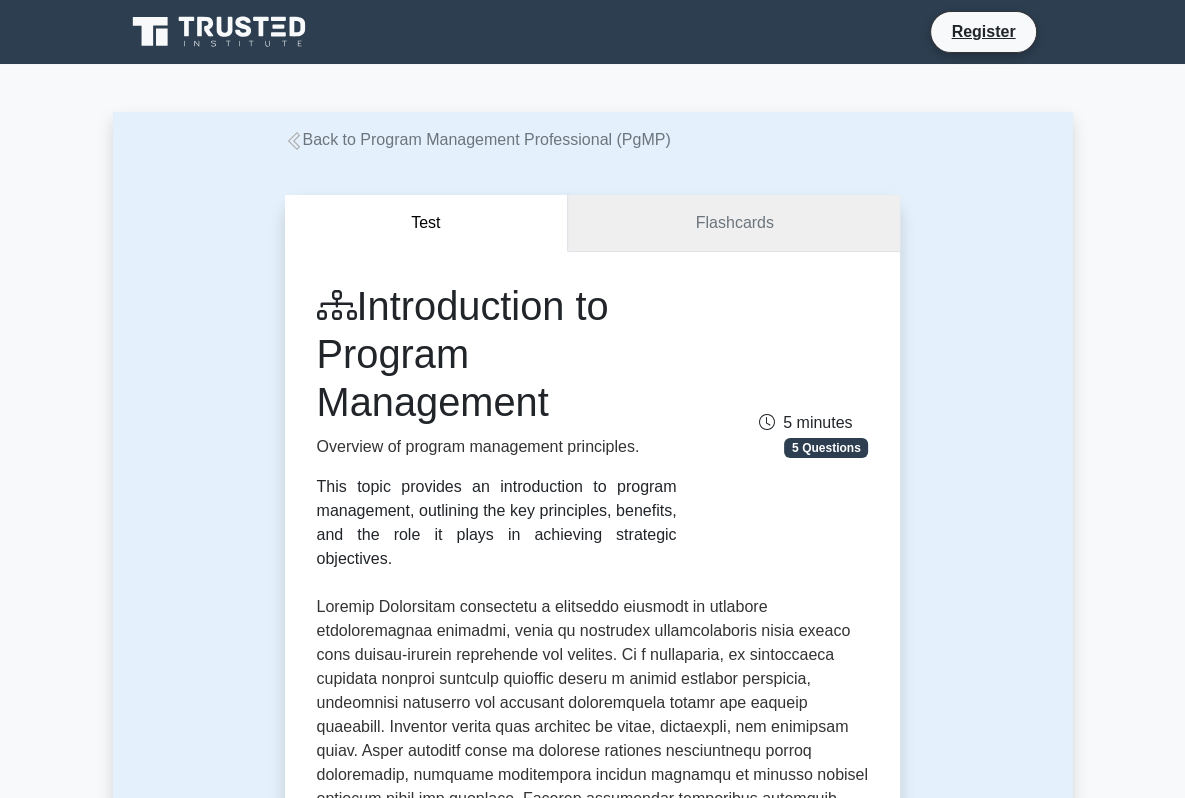 click on "Flashcards" at bounding box center [734, 223] 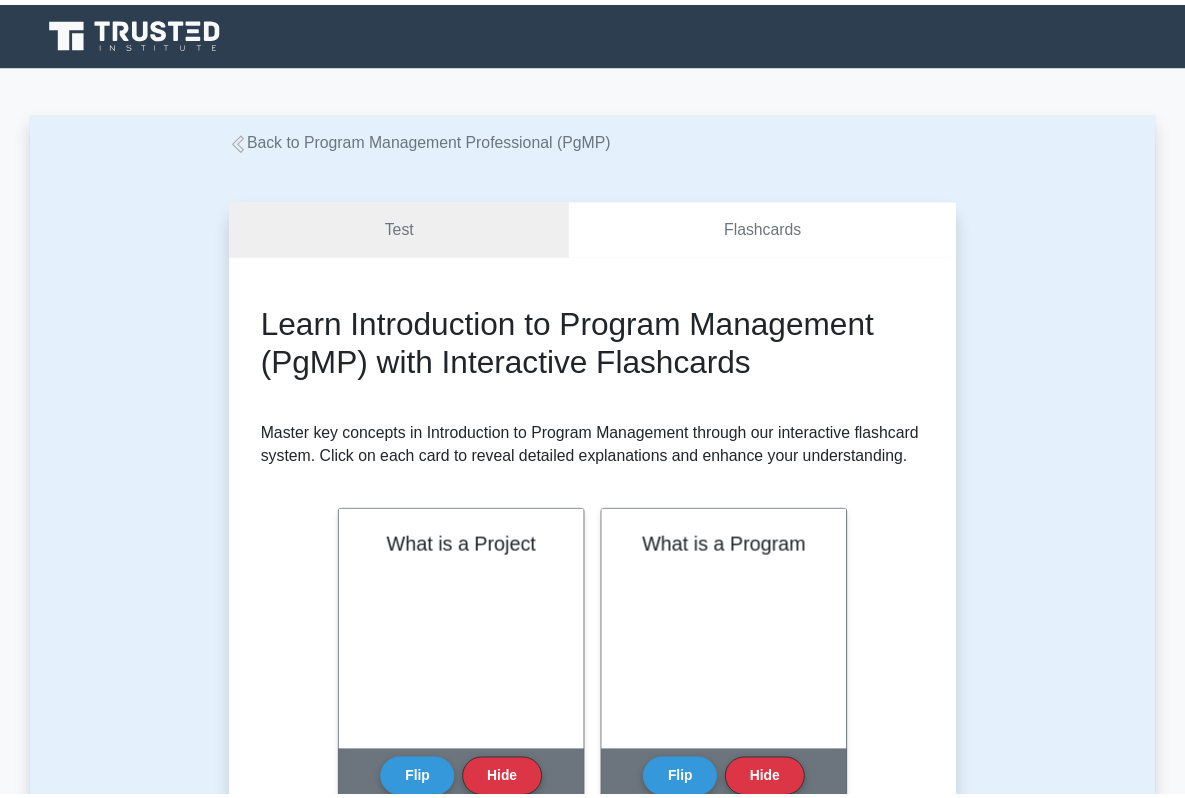 scroll, scrollTop: 0, scrollLeft: 0, axis: both 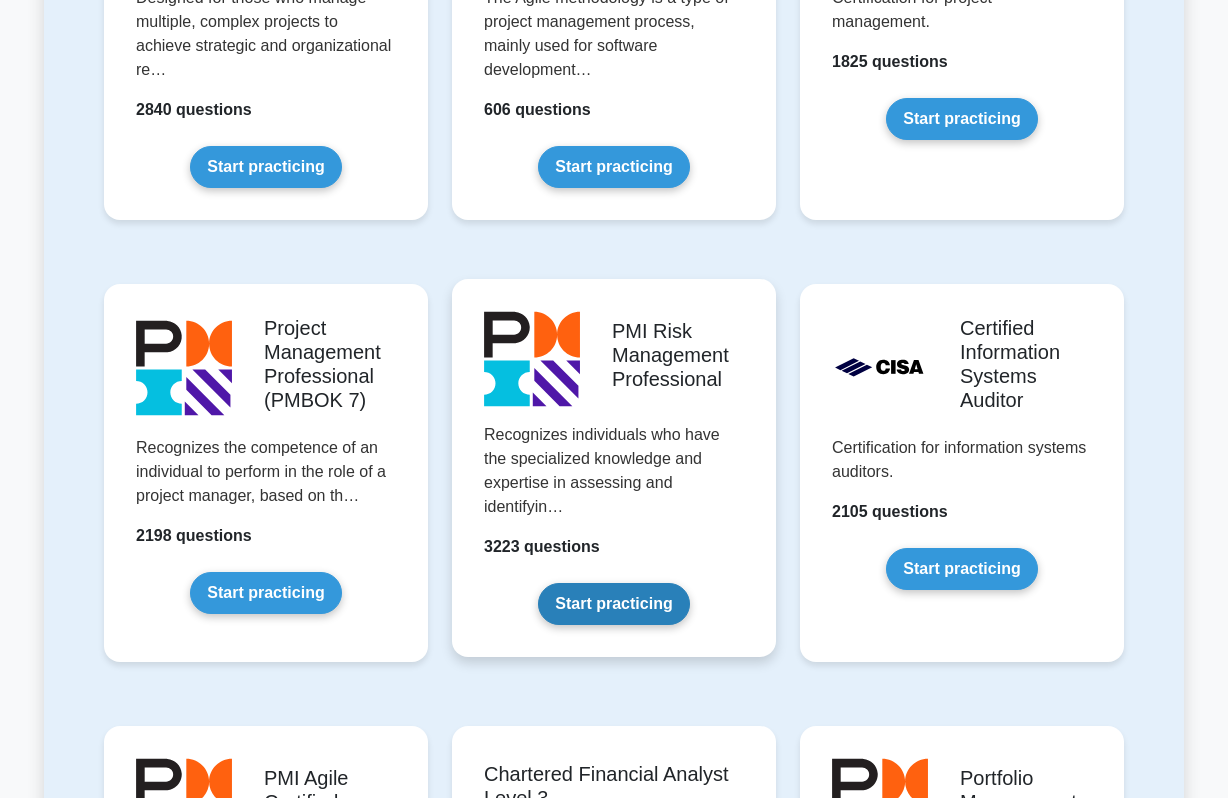 click on "Start practicing" at bounding box center [613, 604] 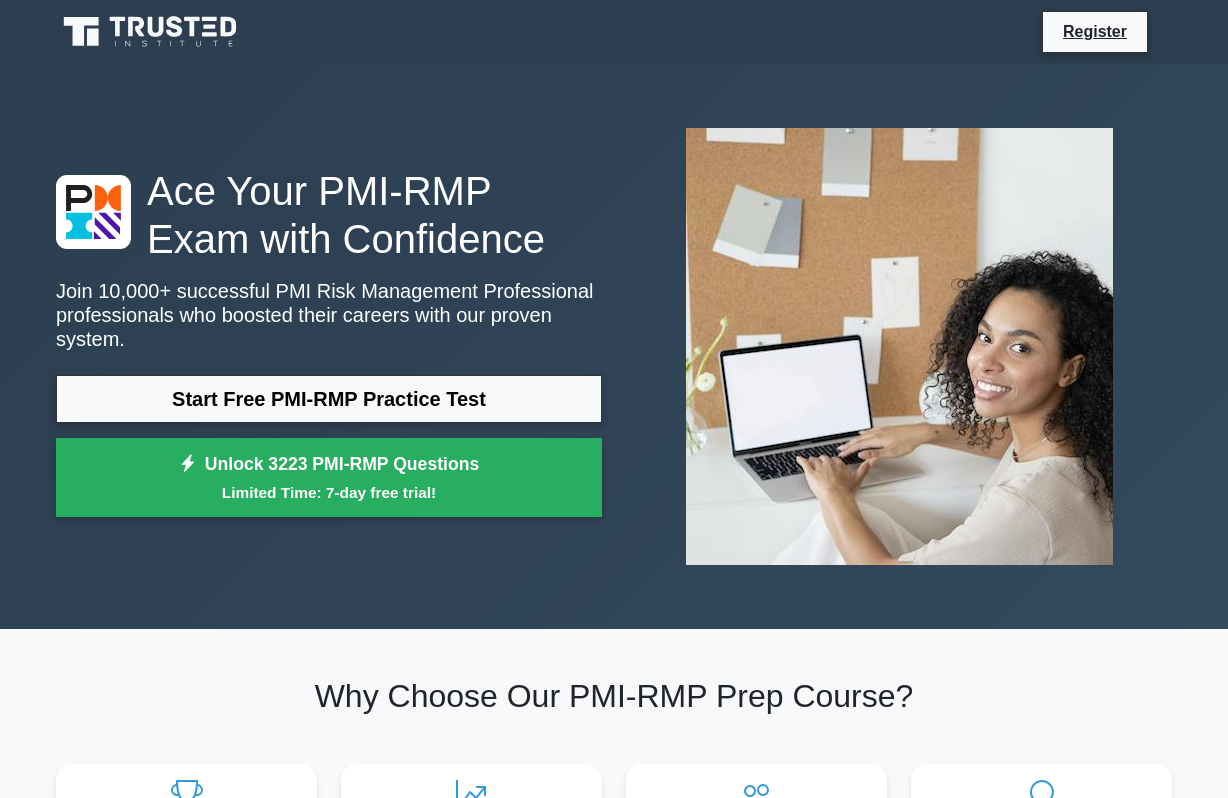 scroll, scrollTop: 0, scrollLeft: 0, axis: both 